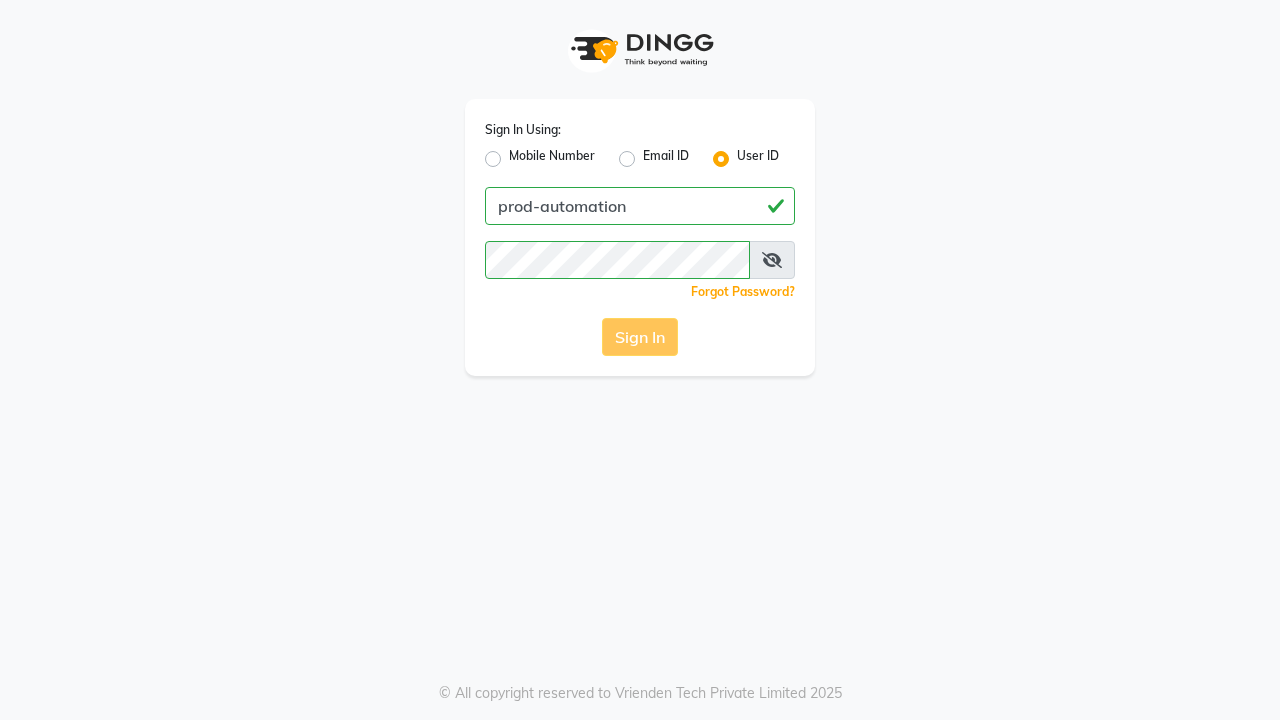 scroll, scrollTop: 0, scrollLeft: 0, axis: both 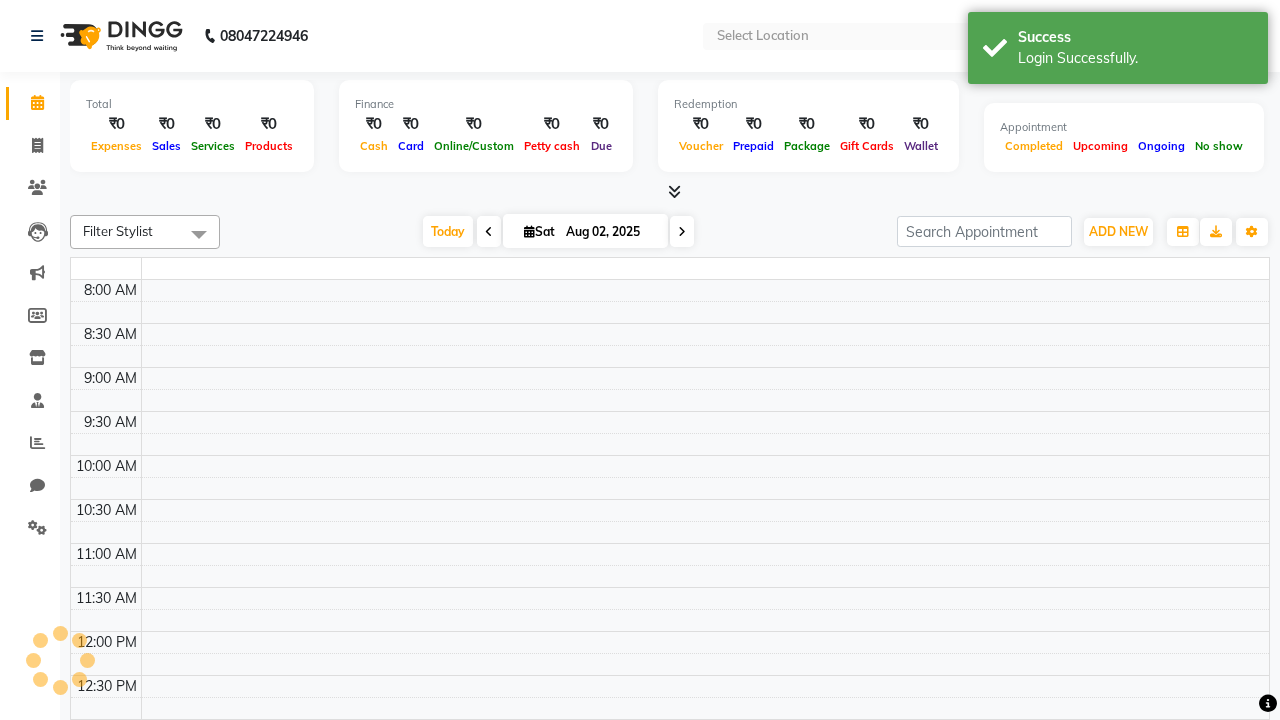 select on "en" 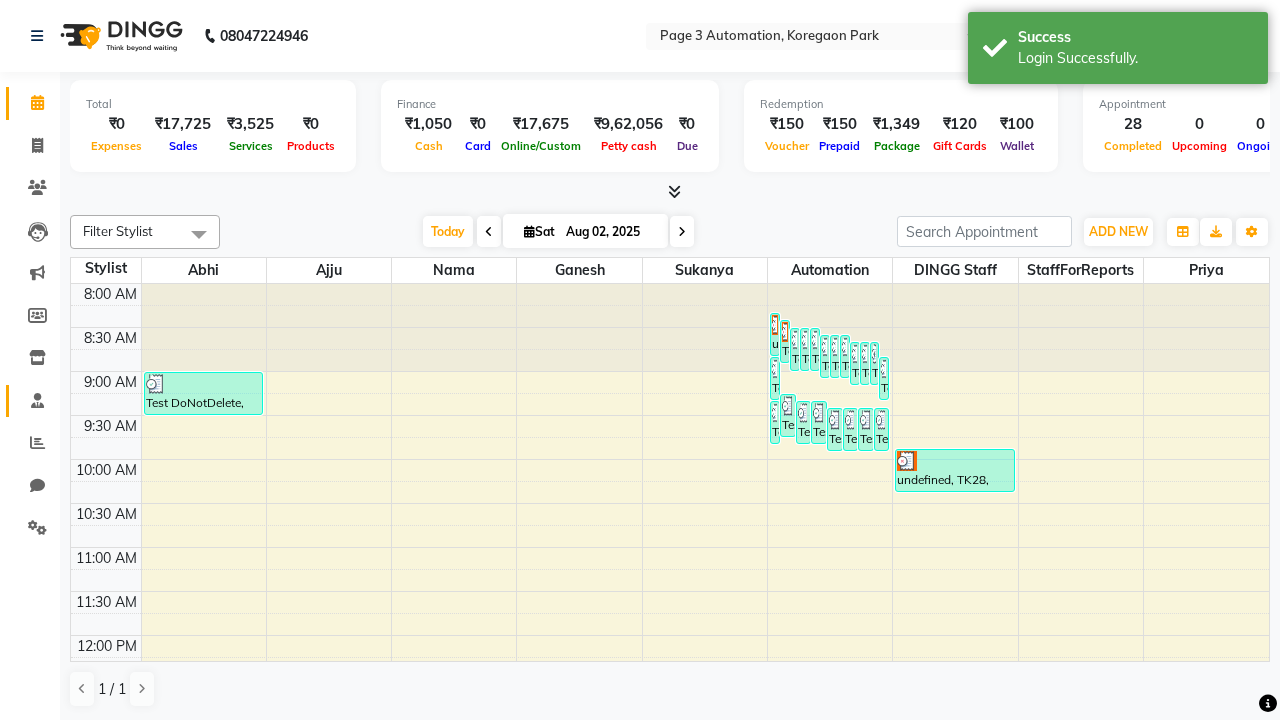 click 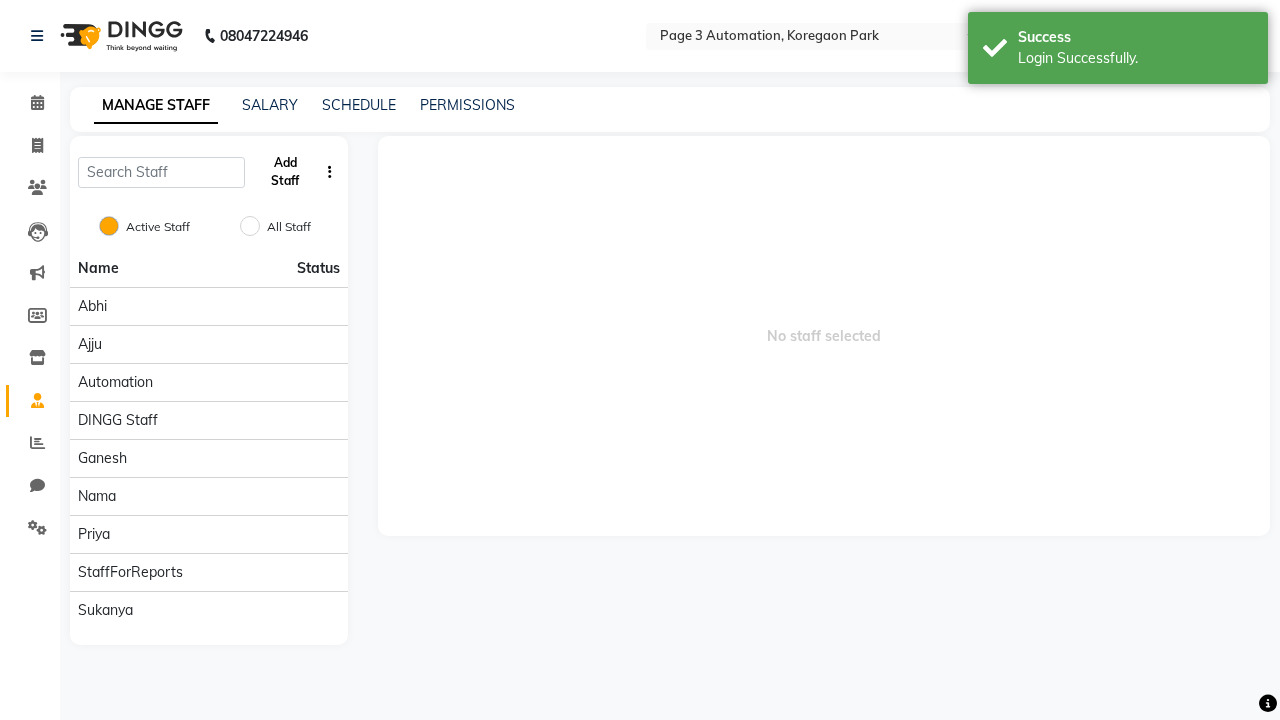 click on "Add Staff" 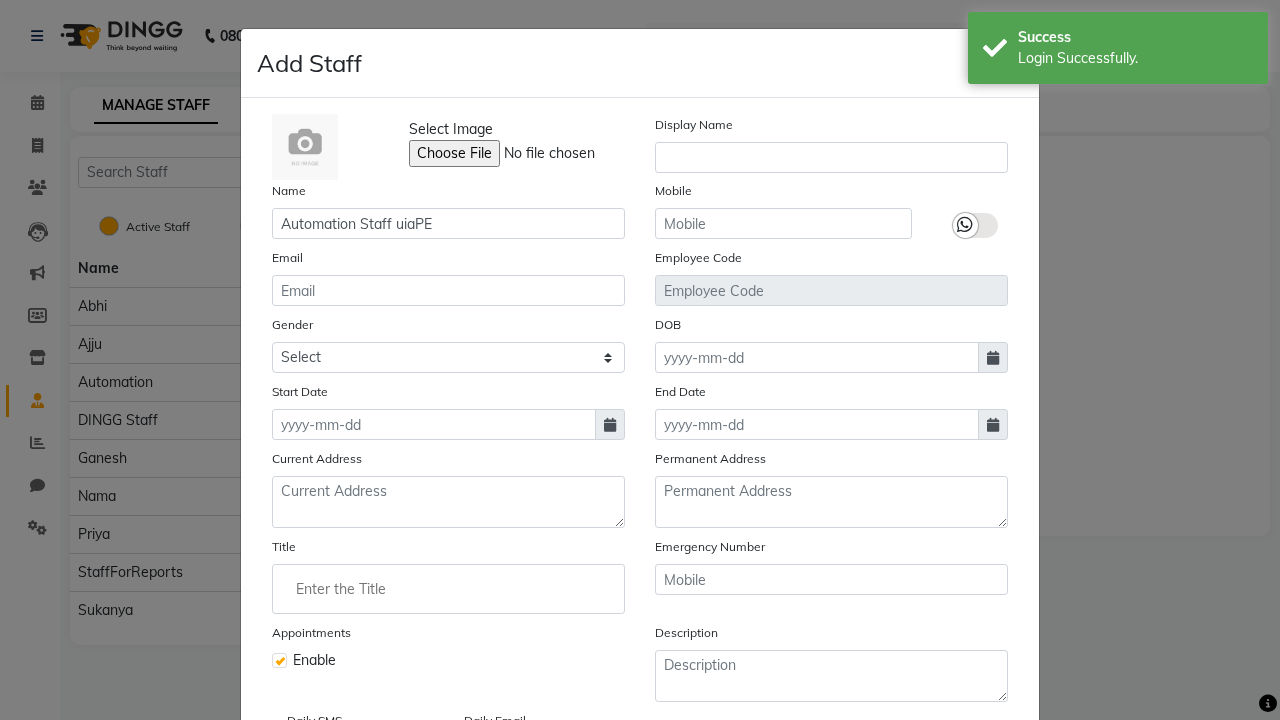 type on "Automation Staff uiaPE" 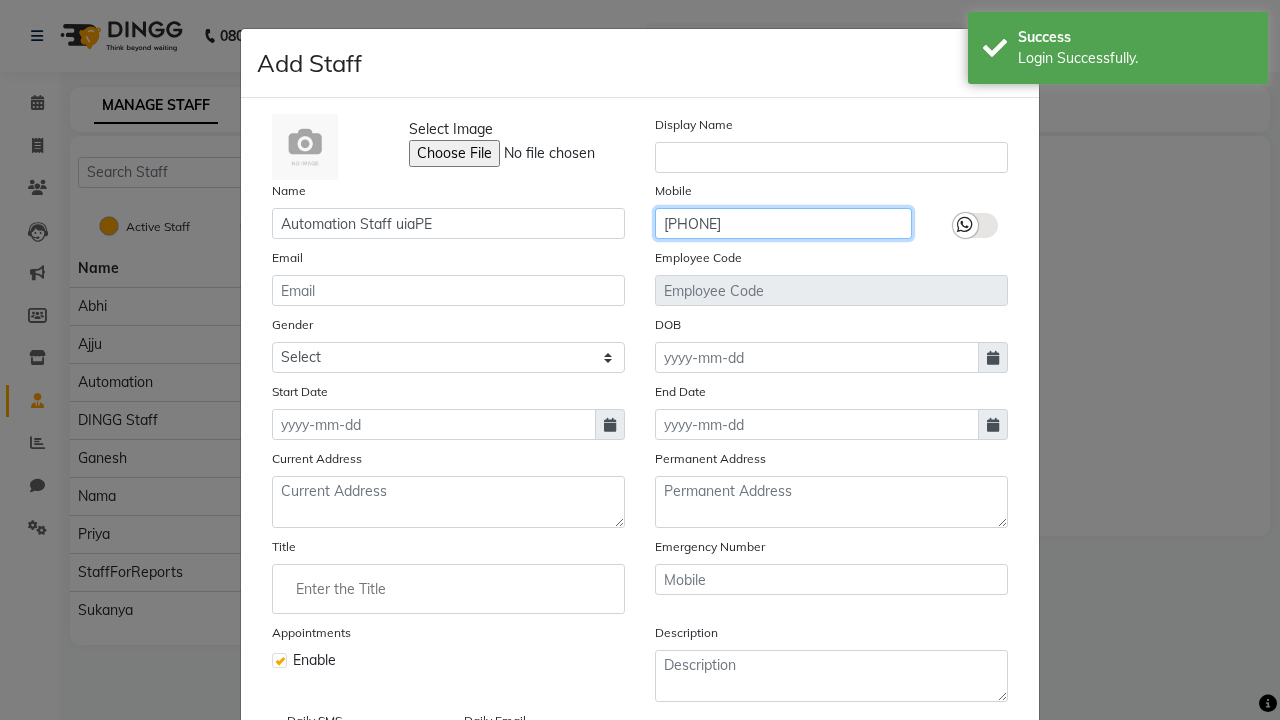 type on "[PHONE]" 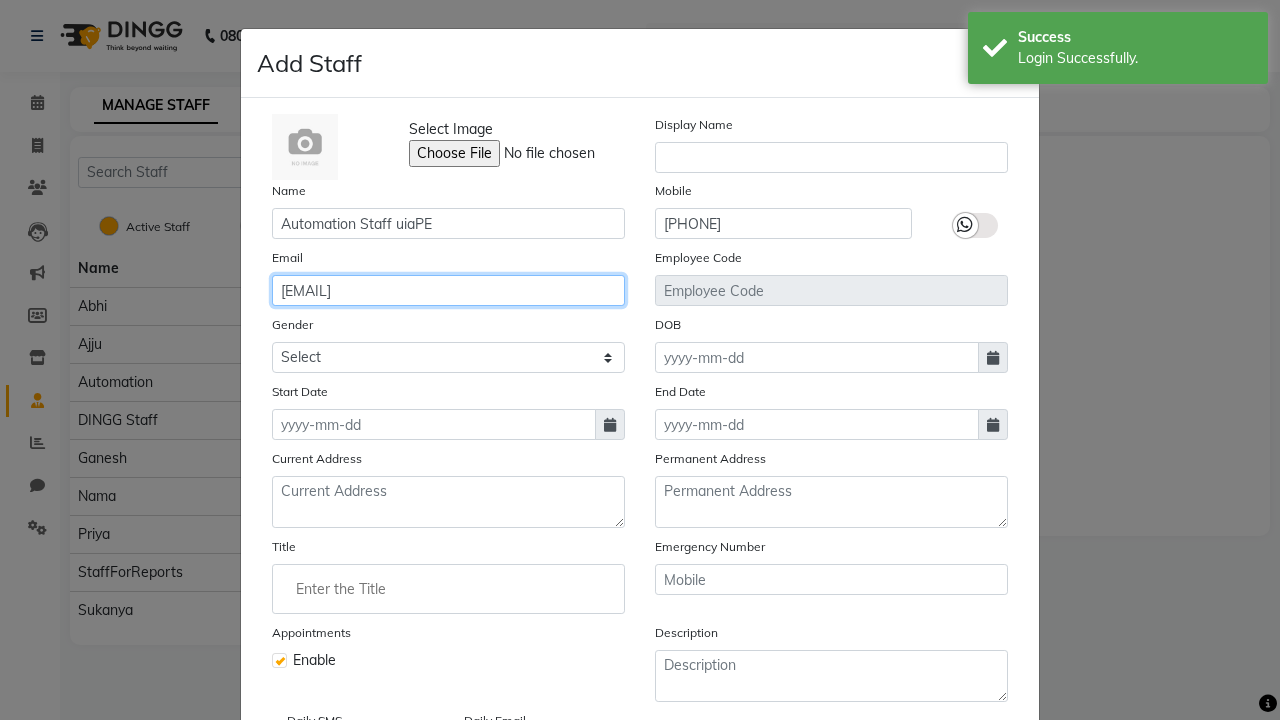 type on "[EMAIL]" 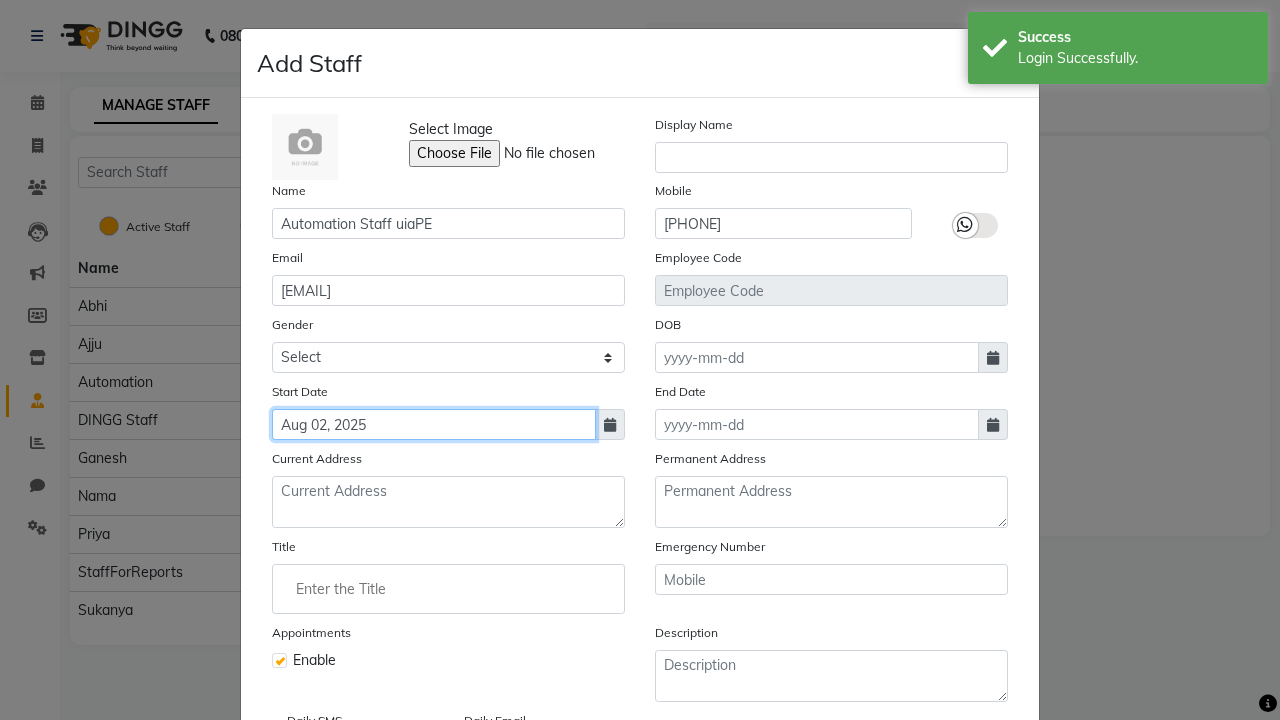 type on "Aug 02, 2025" 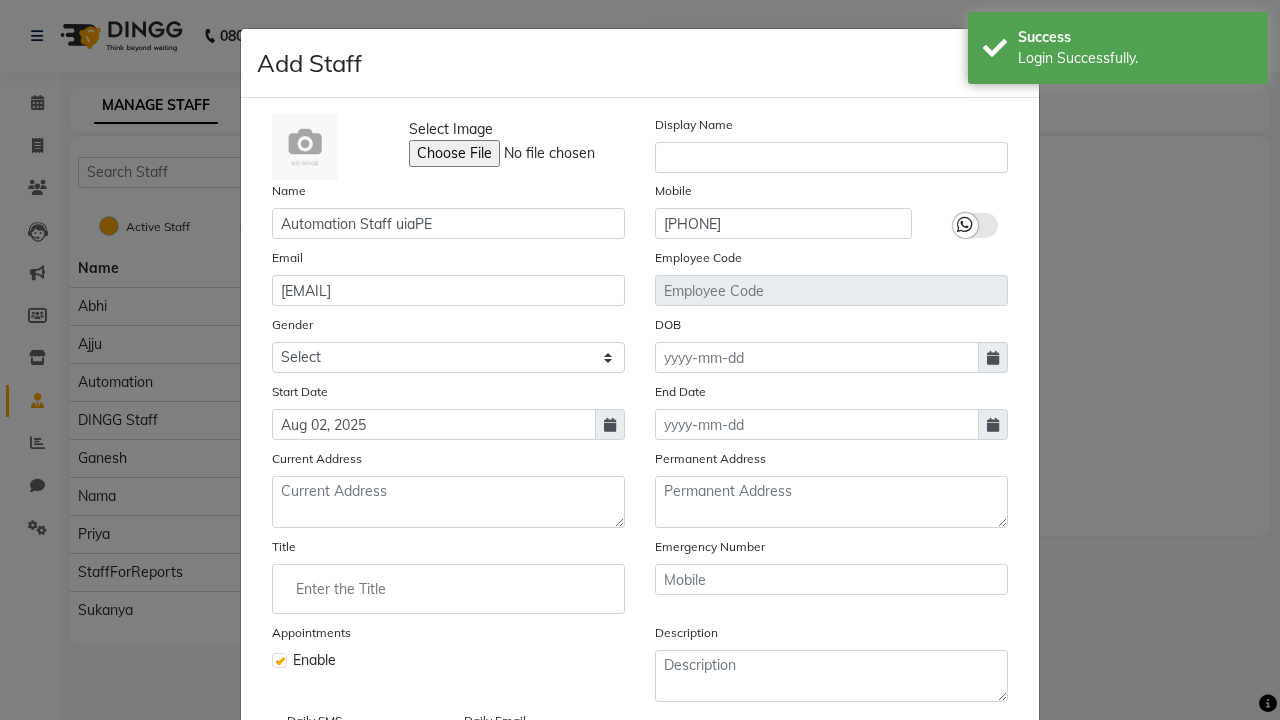 click on "Save" at bounding box center [988, 814] 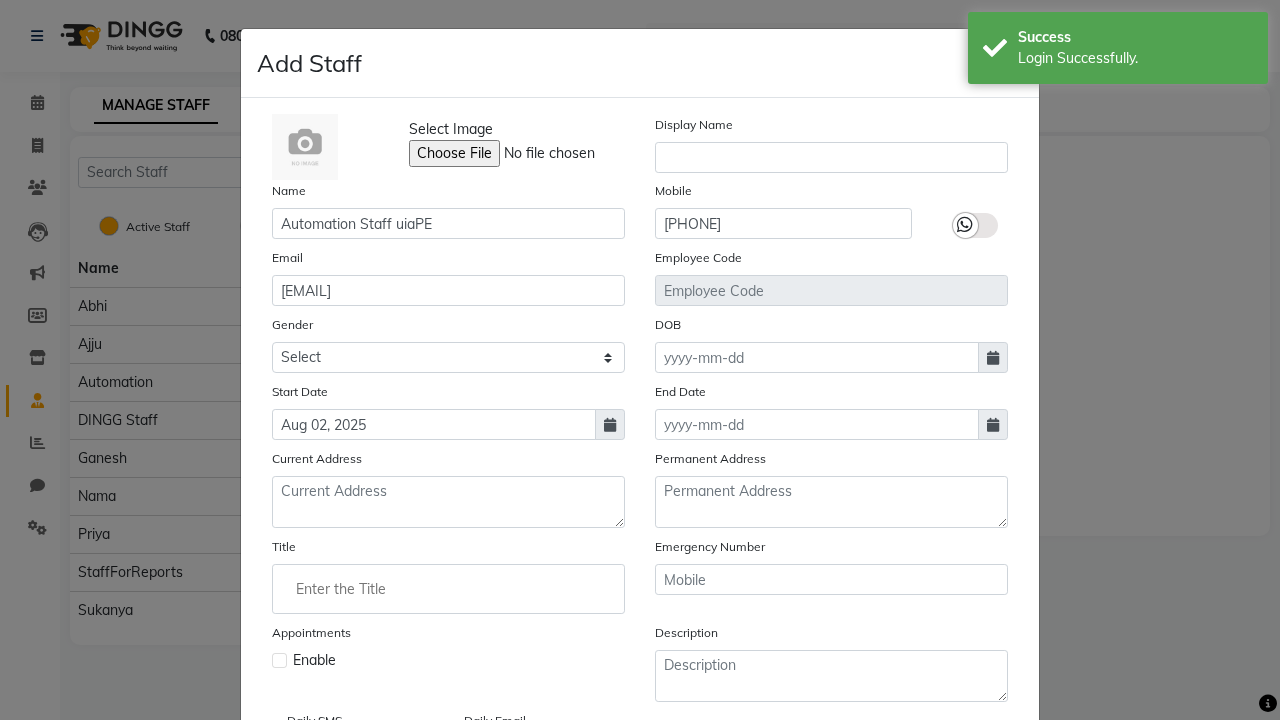 type 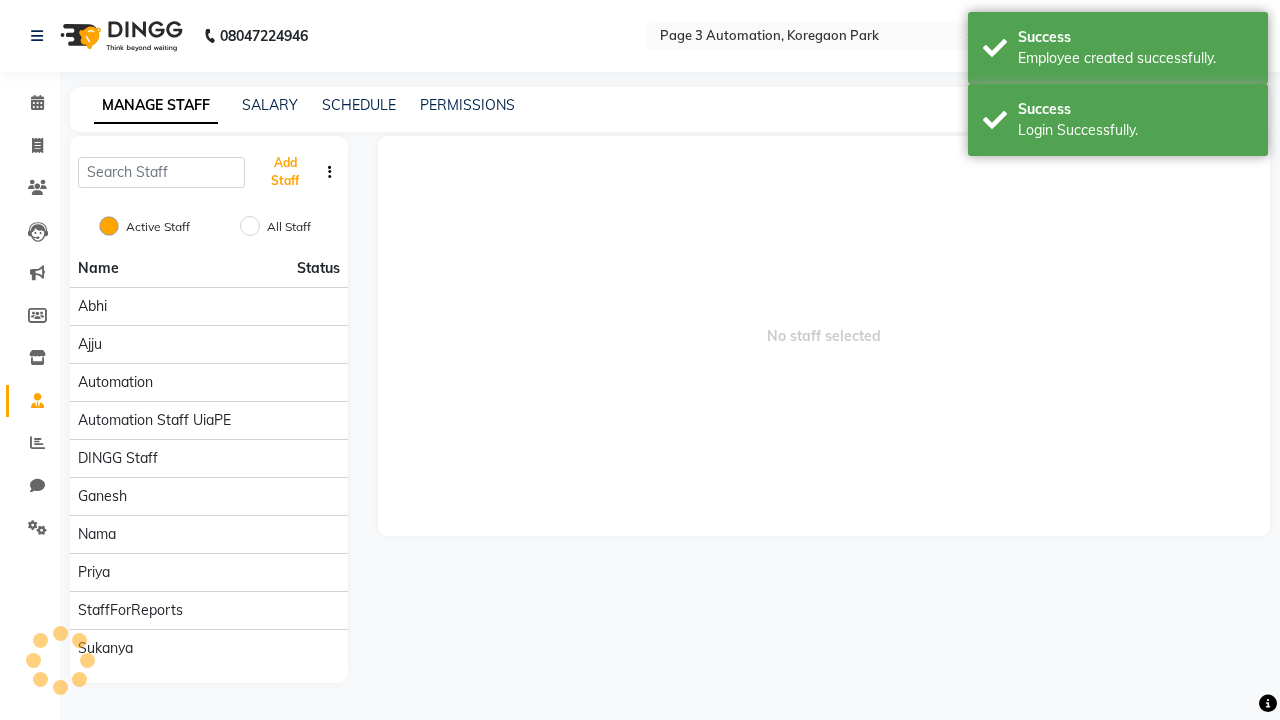 scroll, scrollTop: 162, scrollLeft: 0, axis: vertical 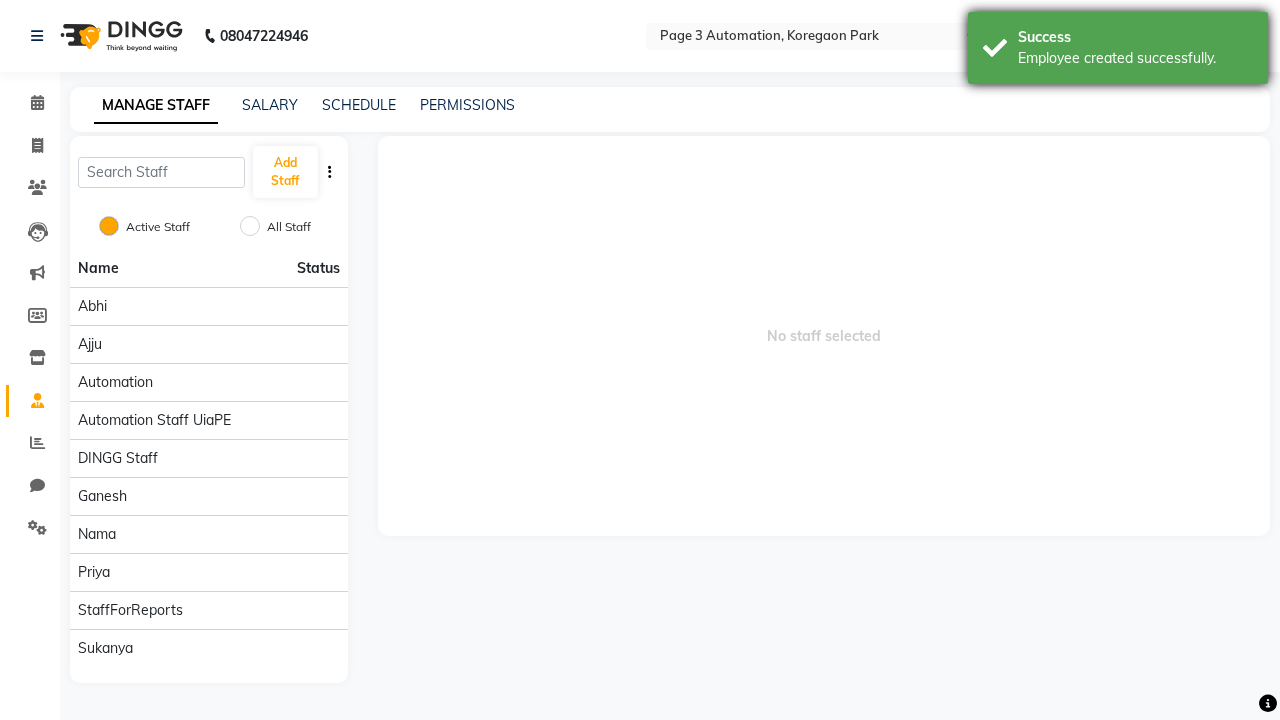 click on "Employee created successfully." at bounding box center [1135, 58] 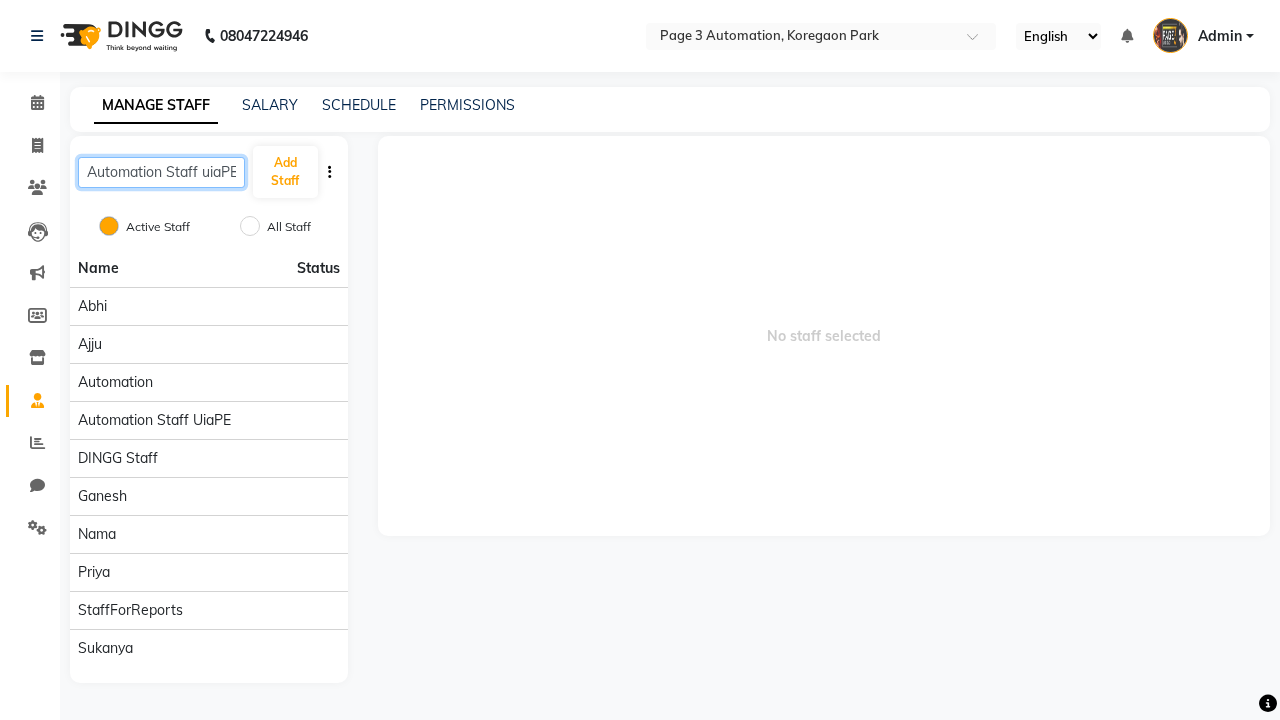 scroll, scrollTop: 0, scrollLeft: 2, axis: horizontal 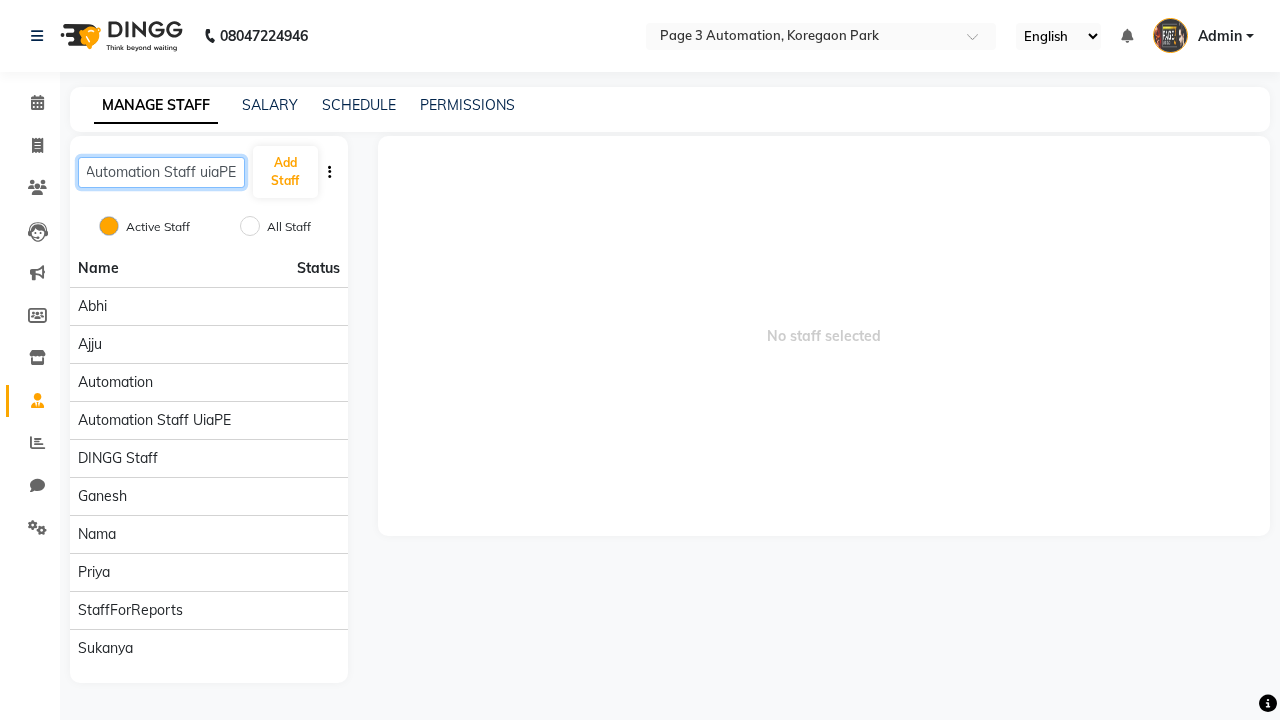 type on "Automation Staff uiaPE" 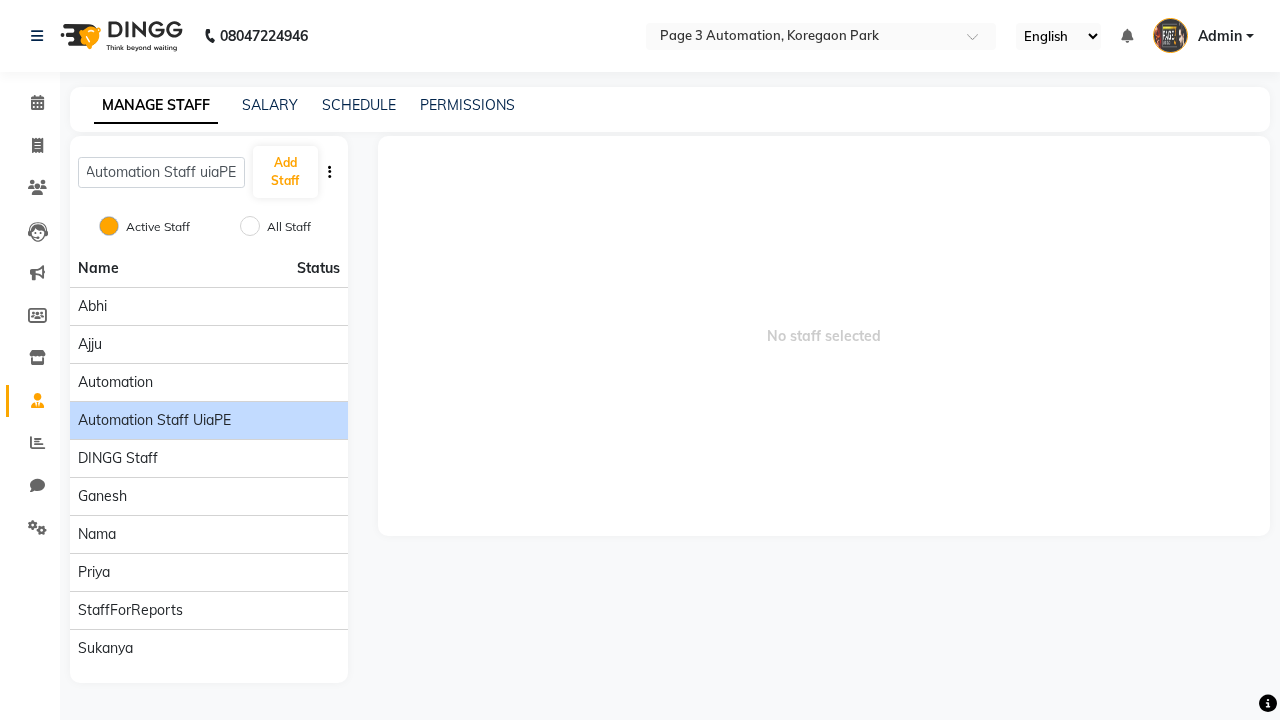 click on "Automation Staff uiaPE" 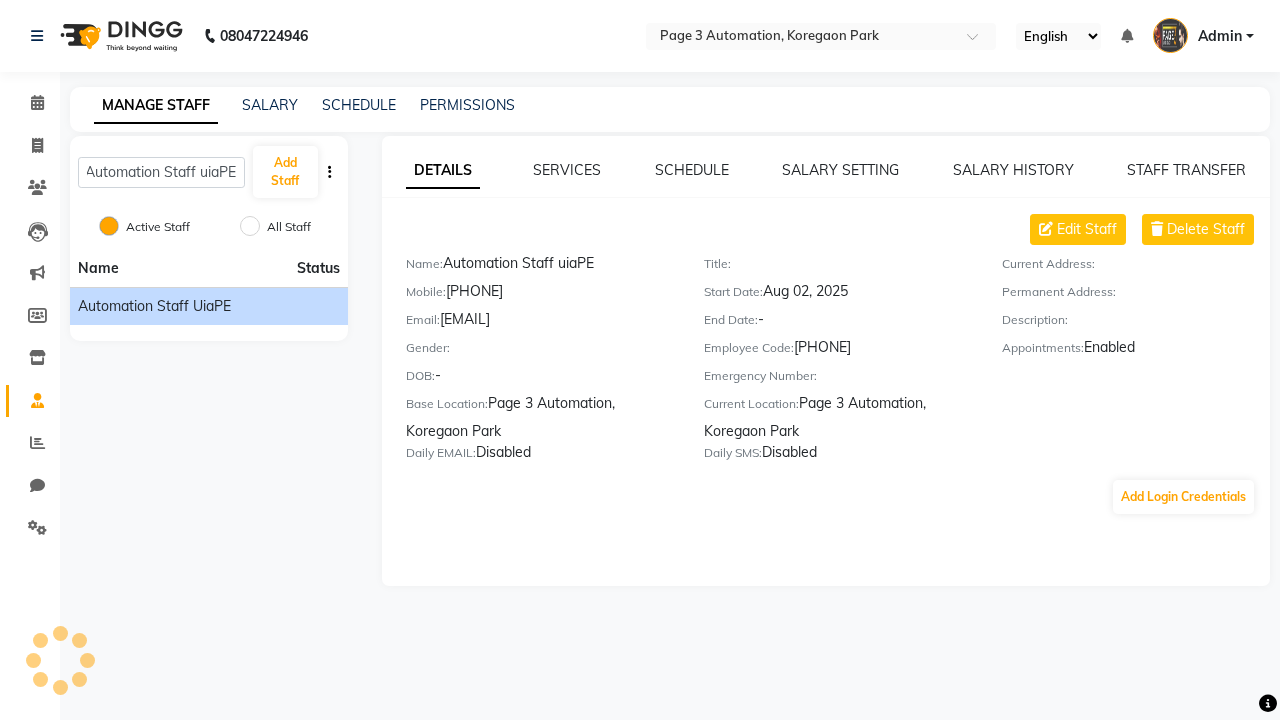 scroll, scrollTop: 0, scrollLeft: 0, axis: both 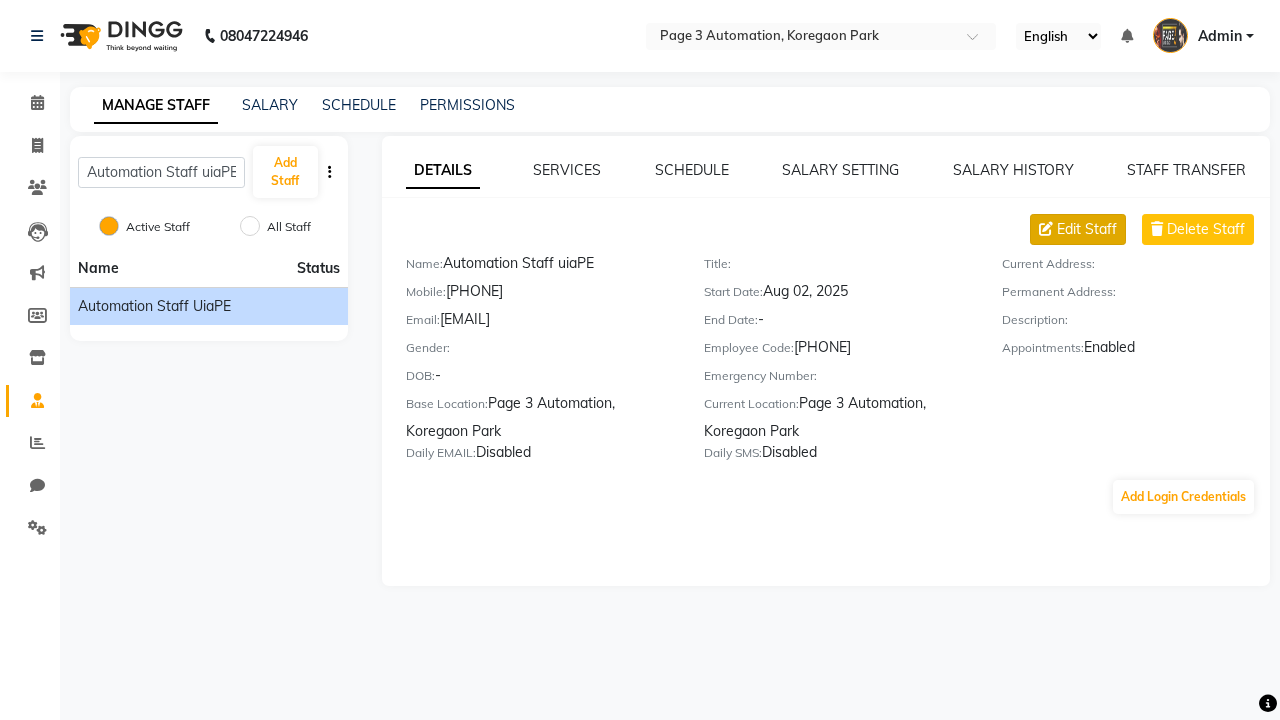 click on "Edit Staff" 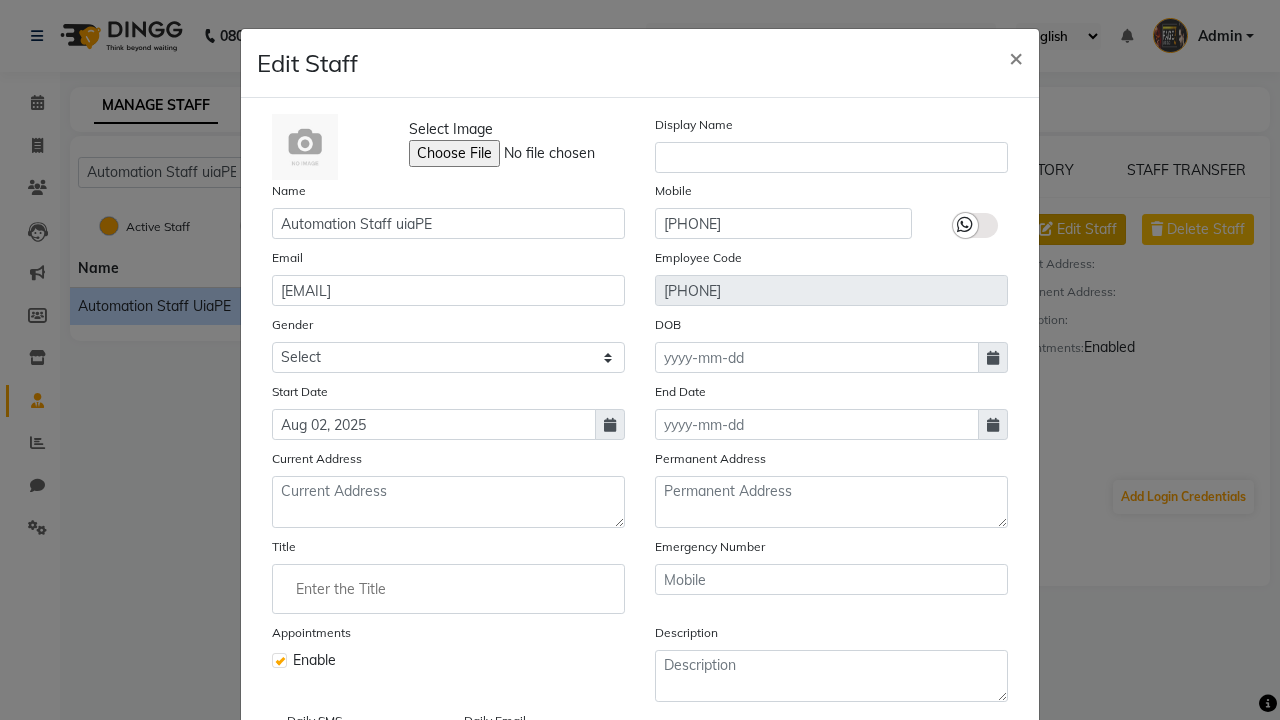 select on "female" 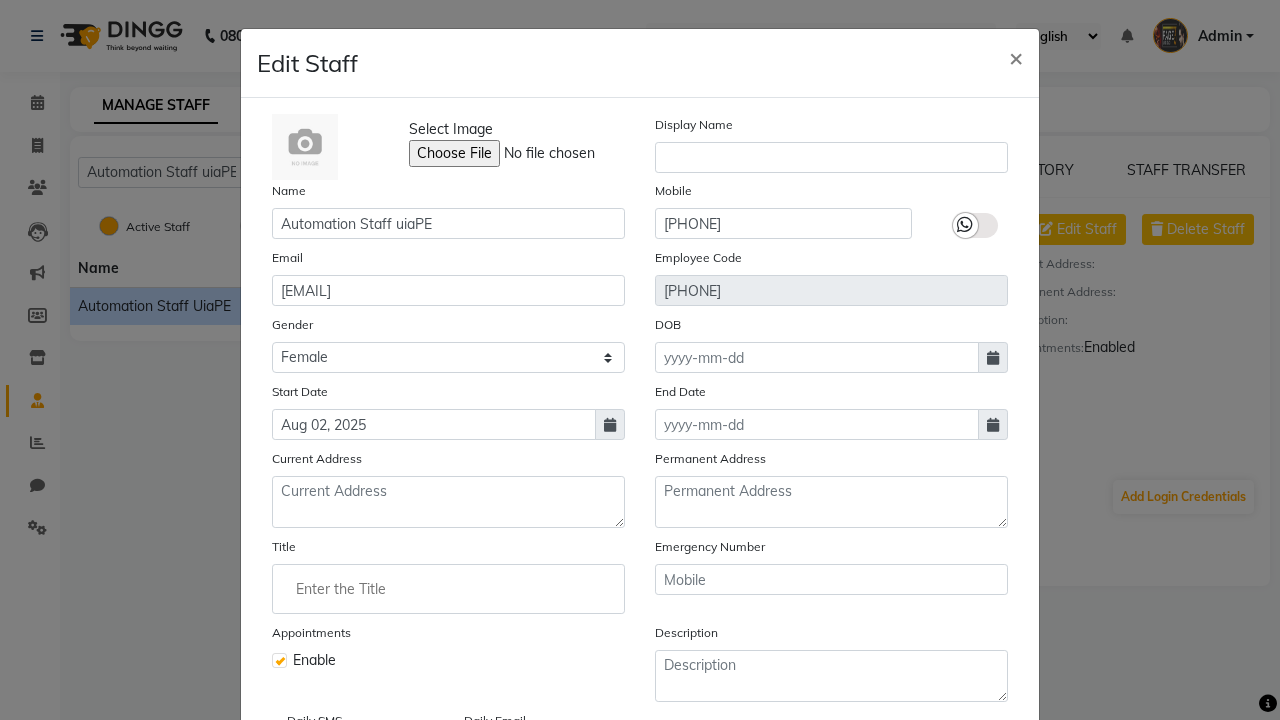 click on "Save" at bounding box center [988, 814] 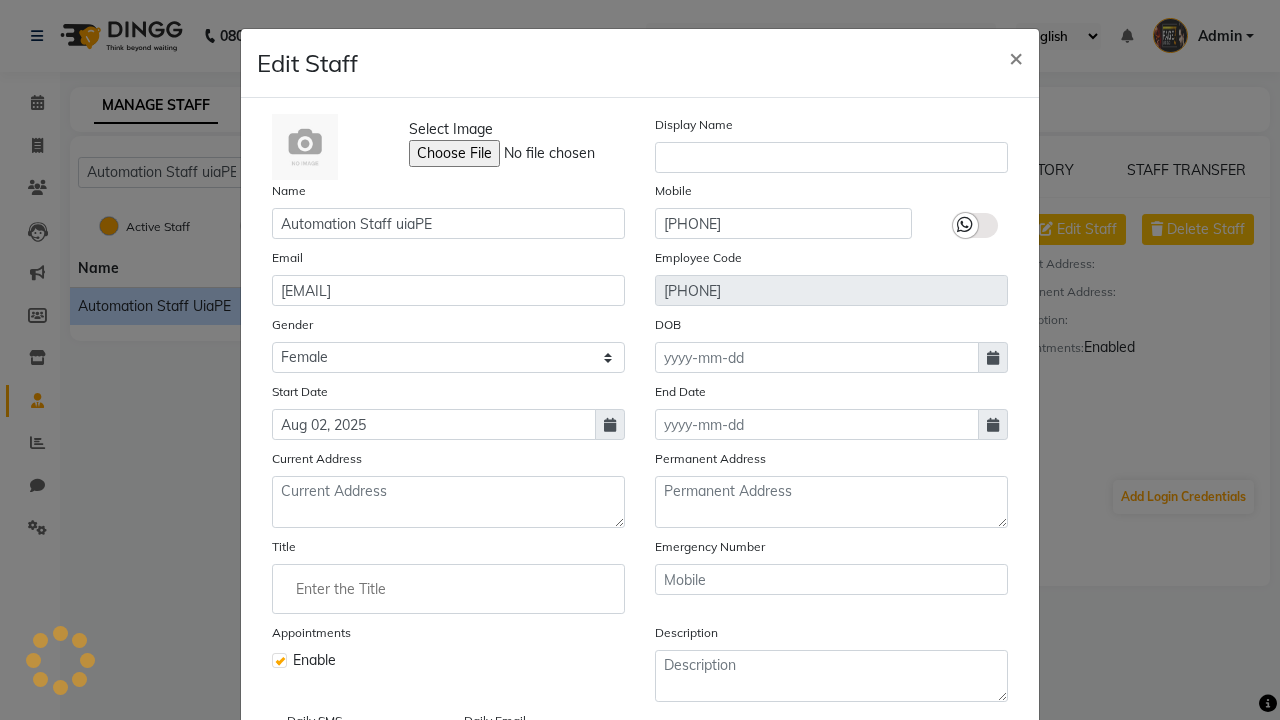 scroll, scrollTop: 162, scrollLeft: 0, axis: vertical 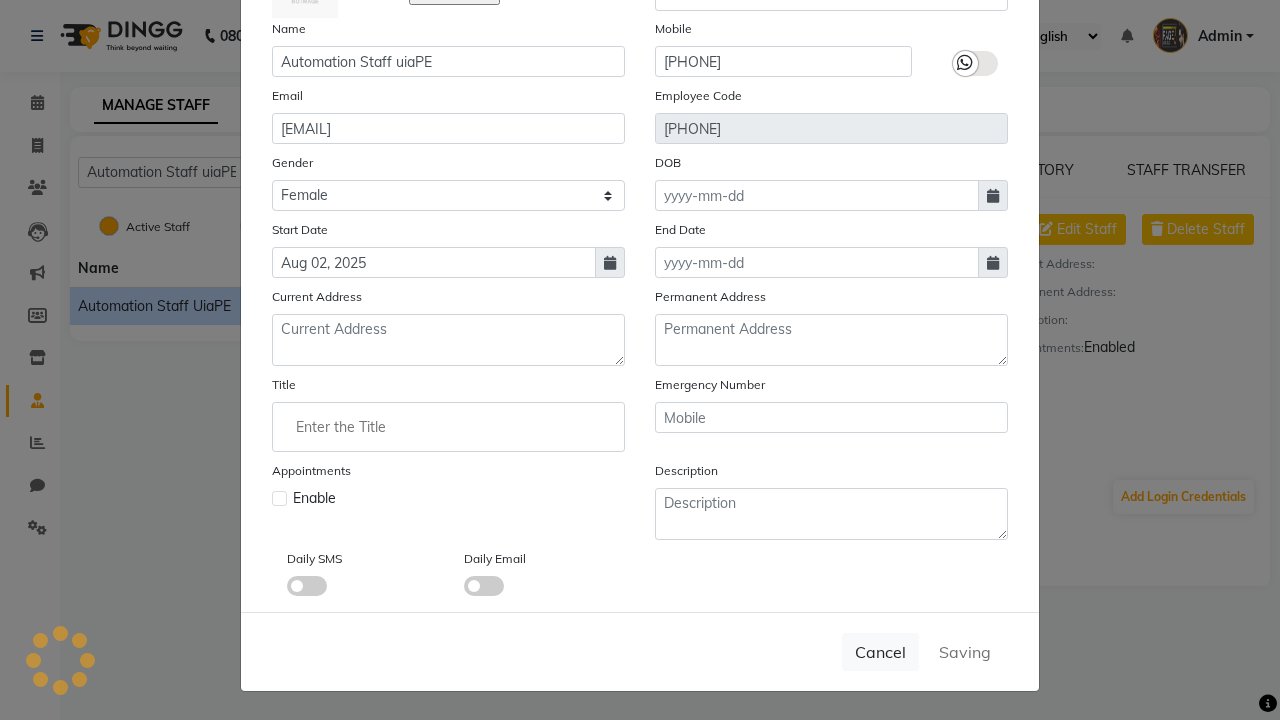 type 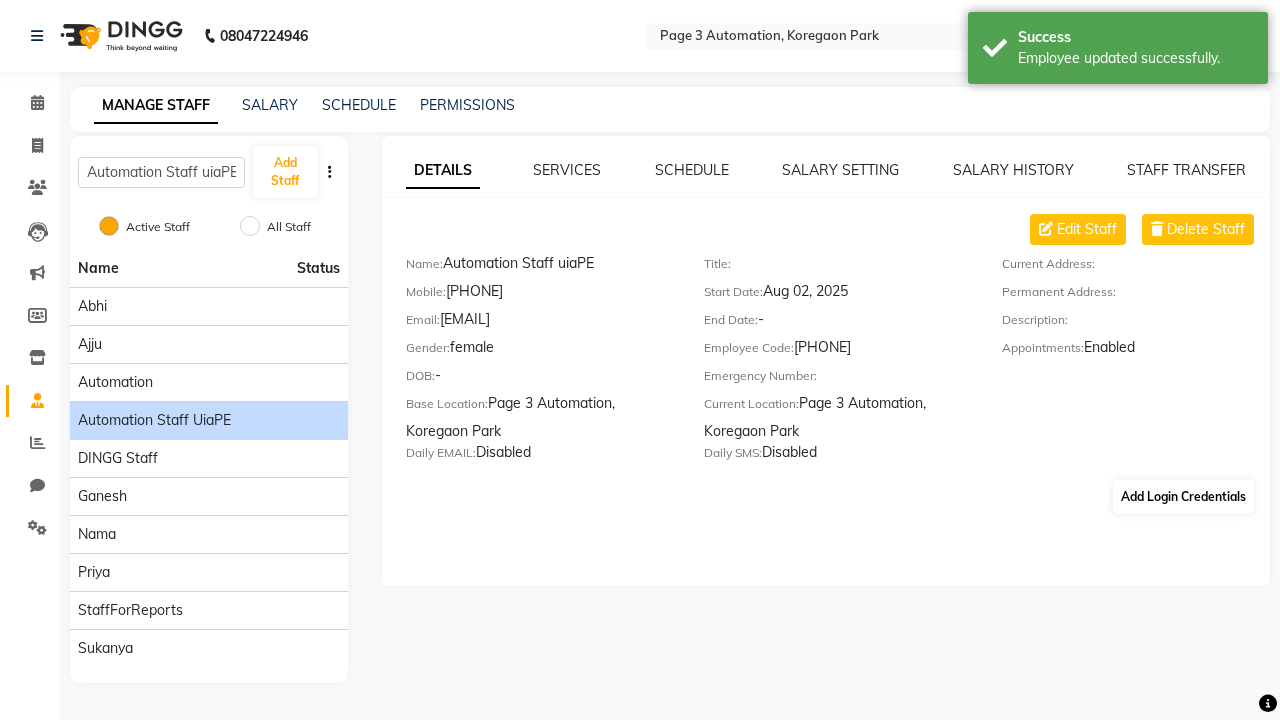 click on "Employee updated successfully." at bounding box center [1135, 58] 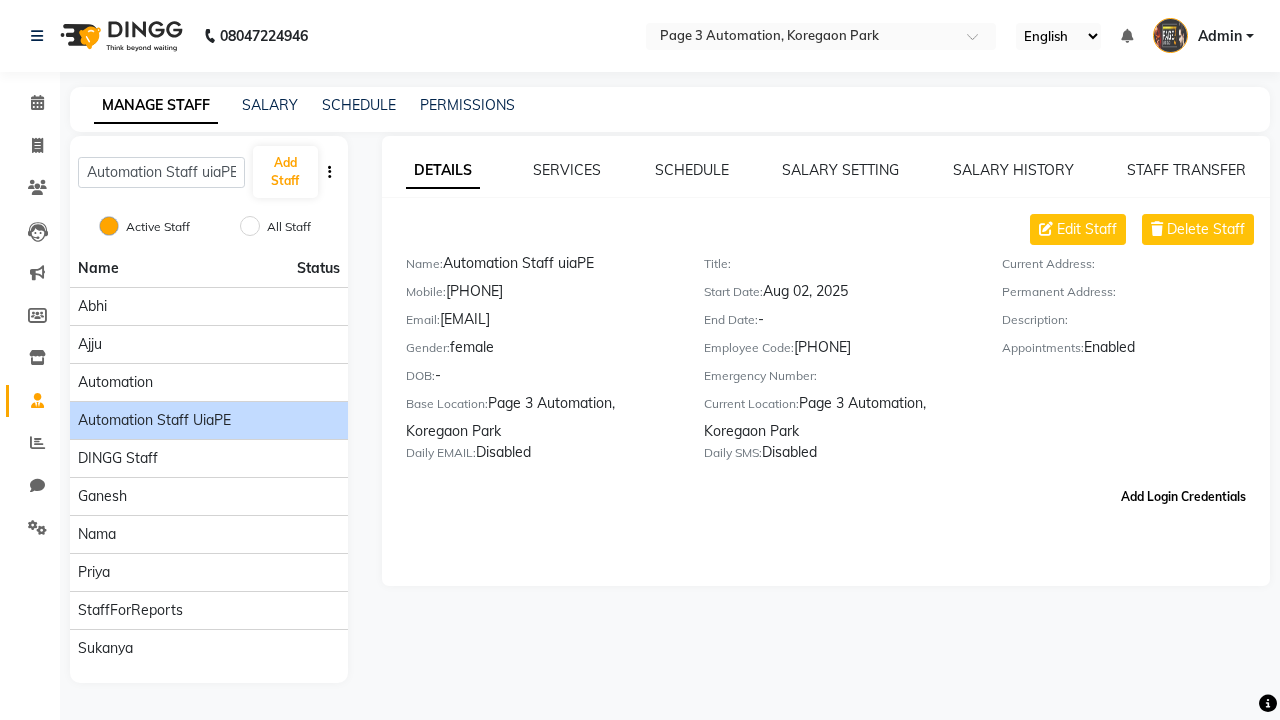 click on "Add Login Credentials" 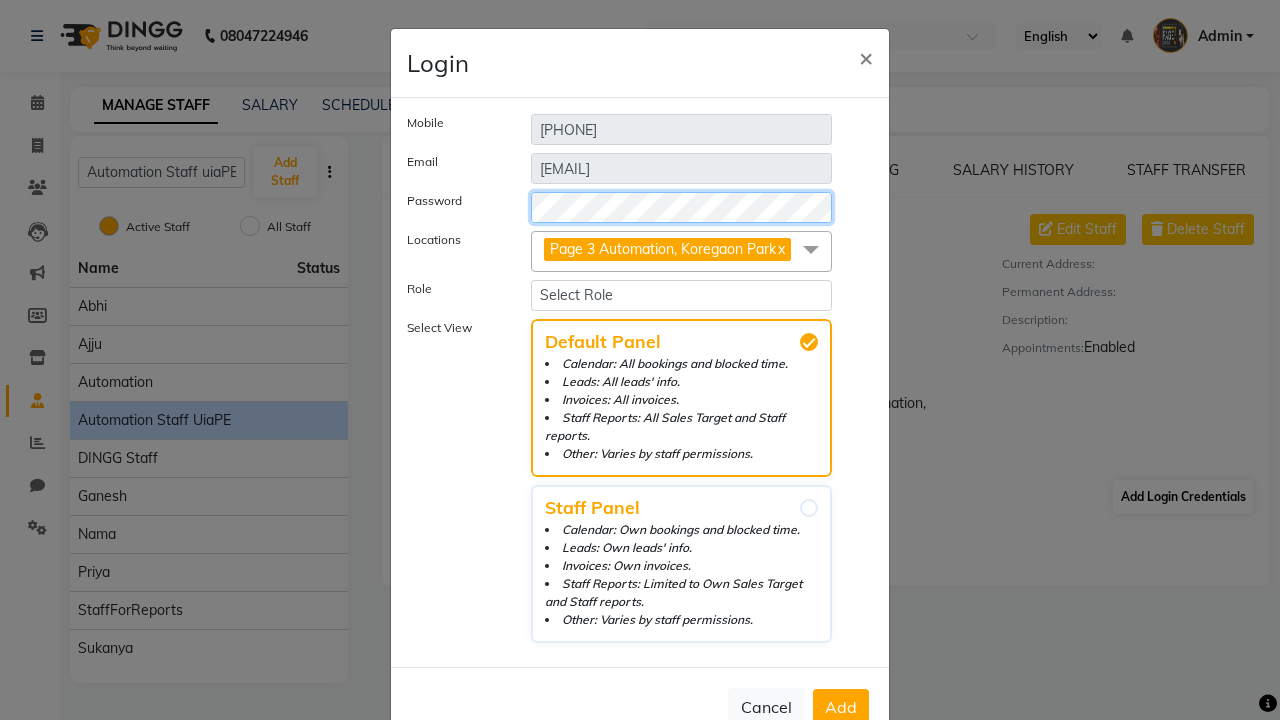 select on "4944" 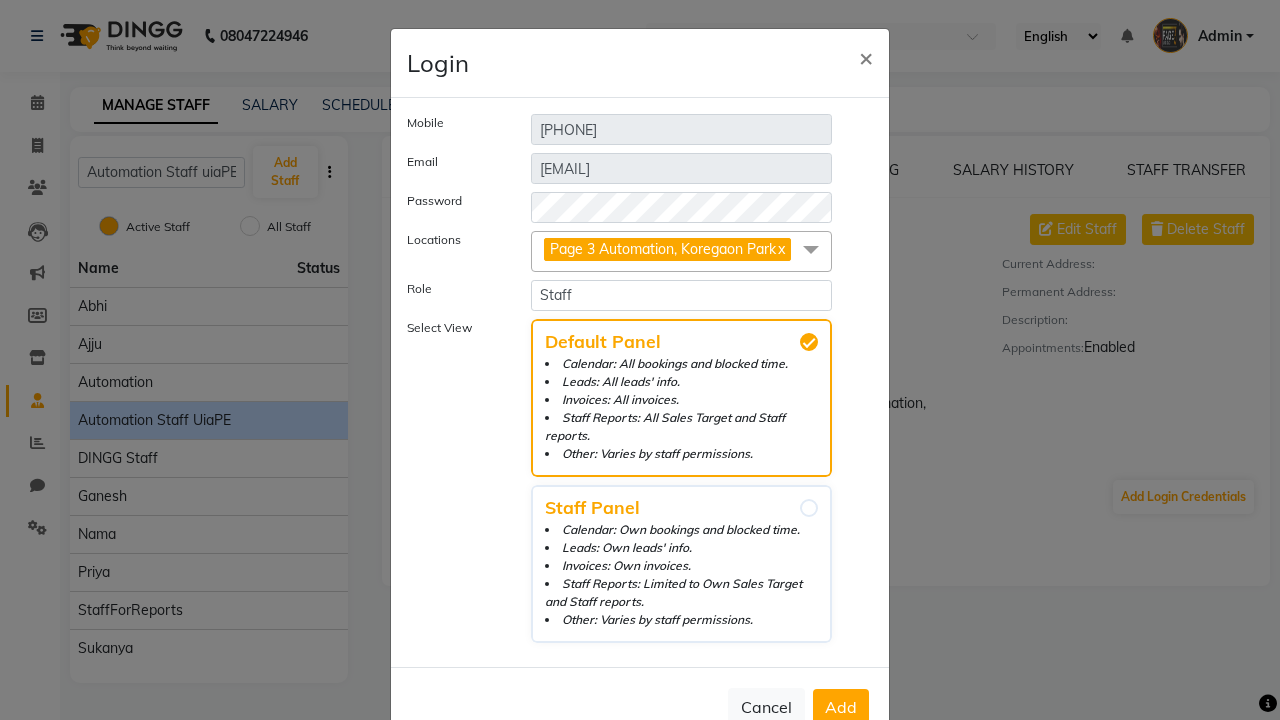 click on "Add" 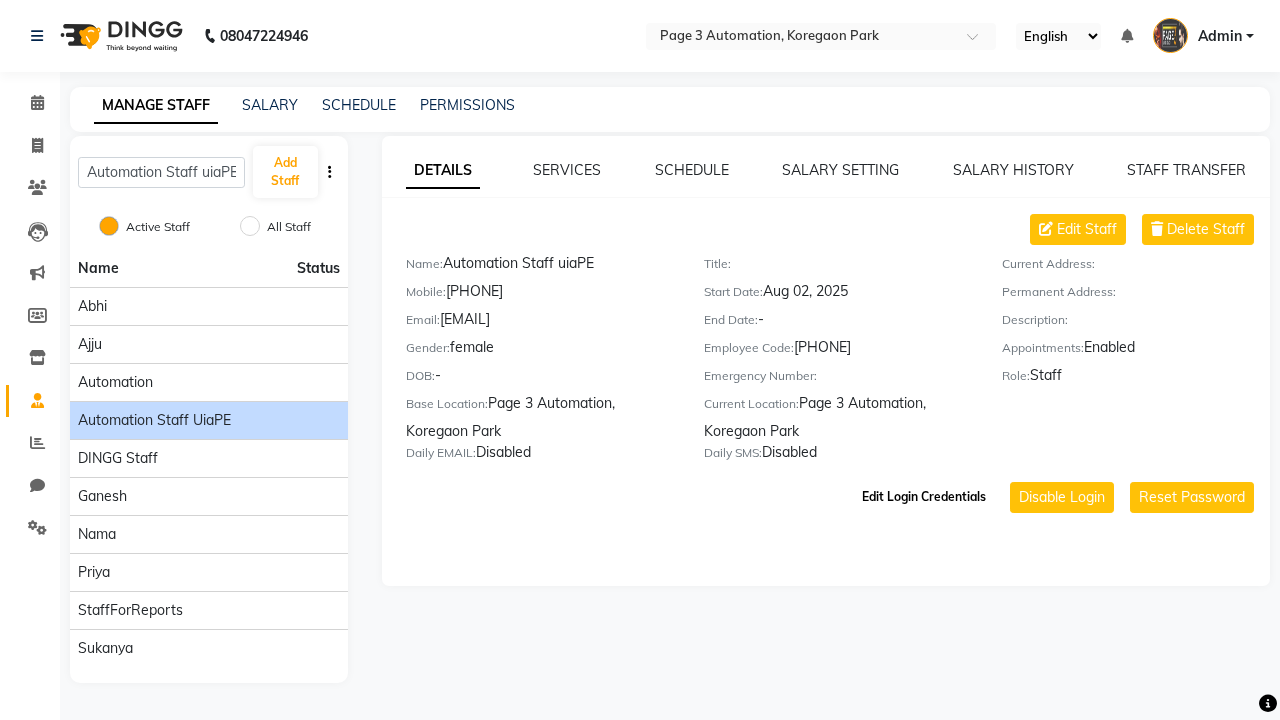 click on "Edit Login Credentials" 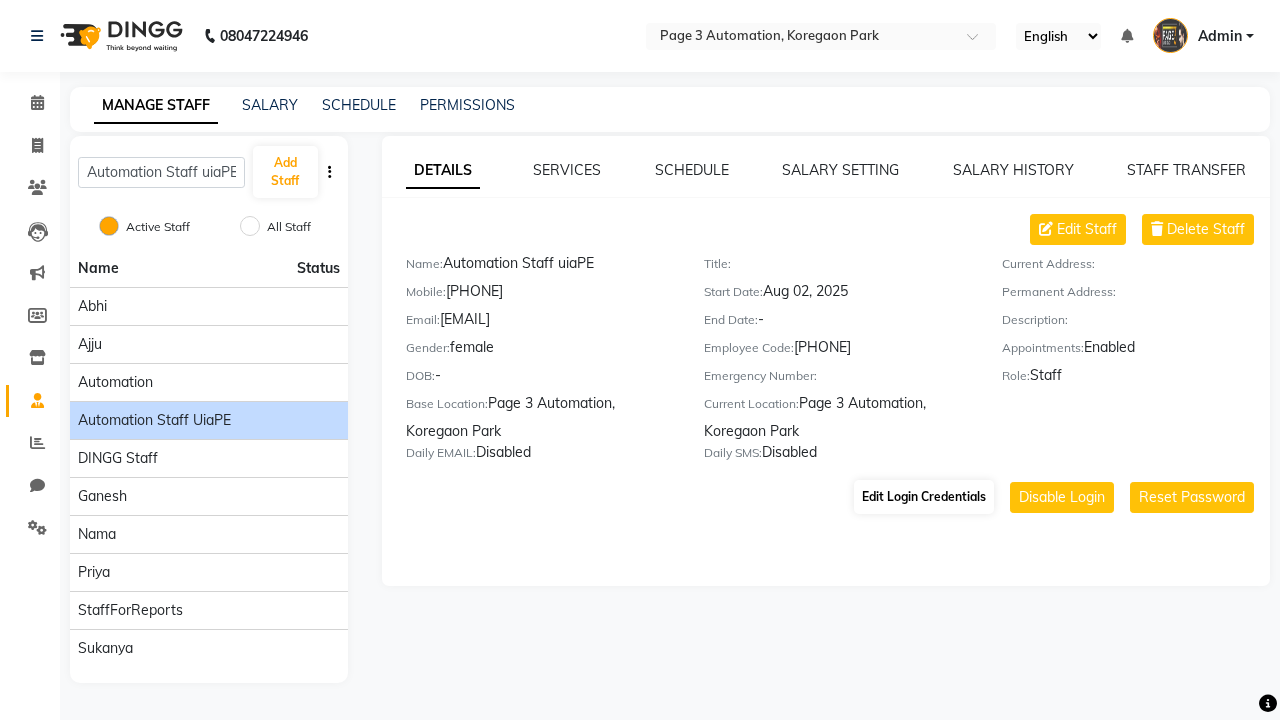 select on "5477" 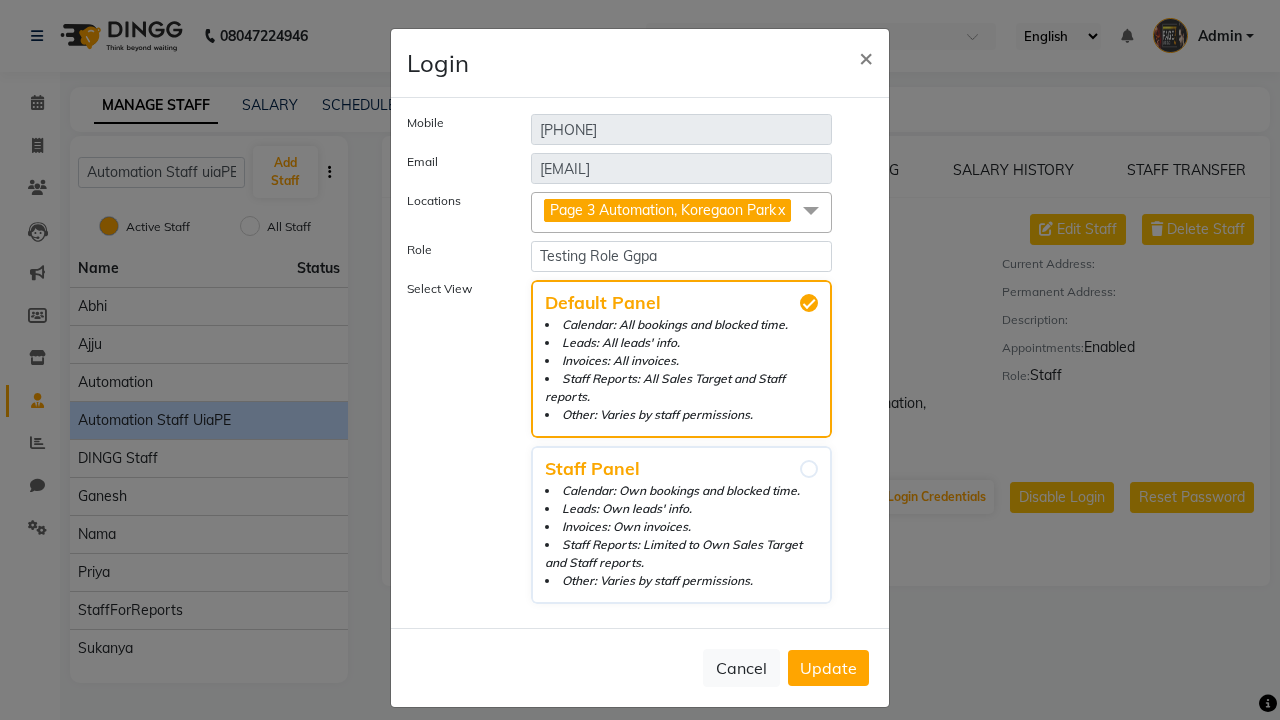 click on "Update" 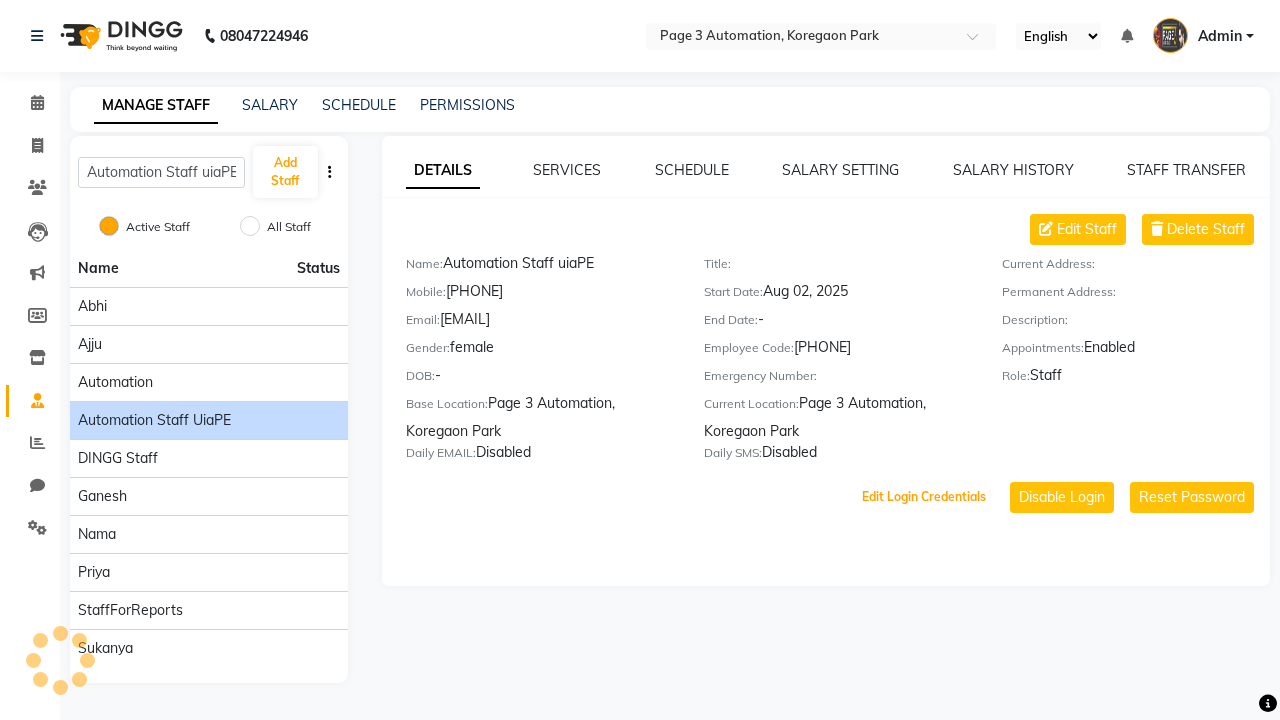 scroll, scrollTop: 16, scrollLeft: 0, axis: vertical 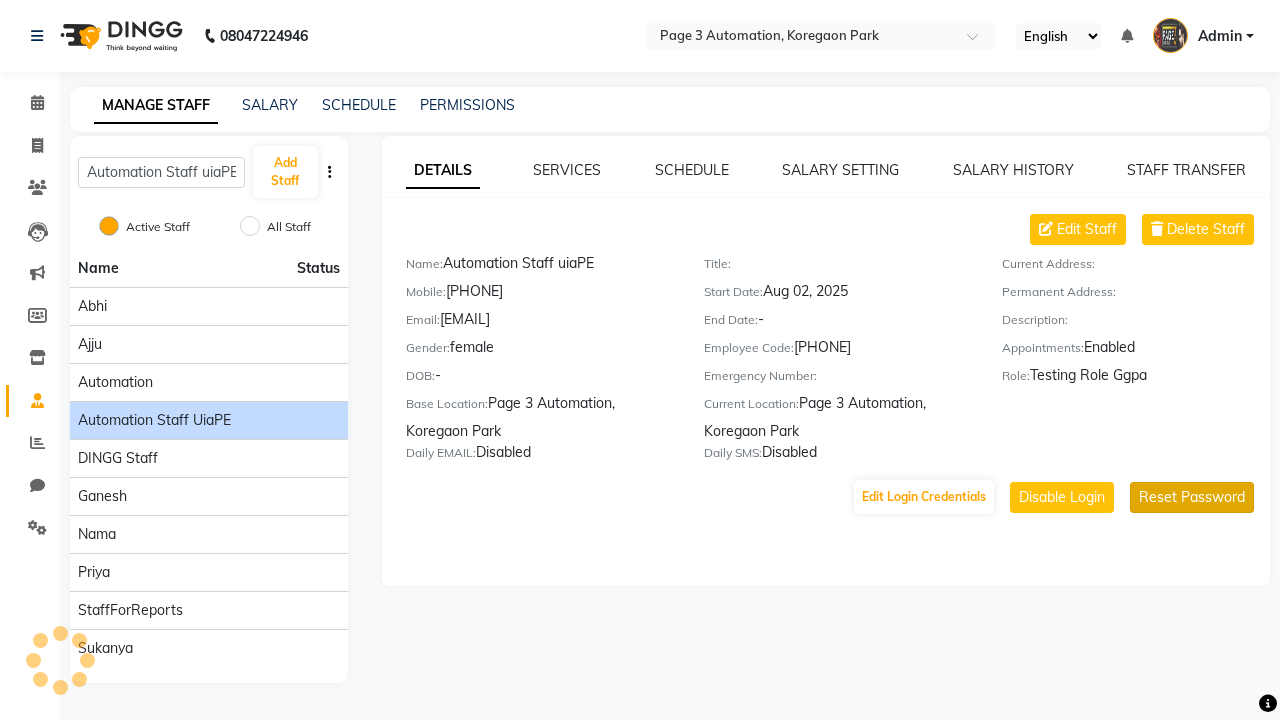 click on "Reset Password" 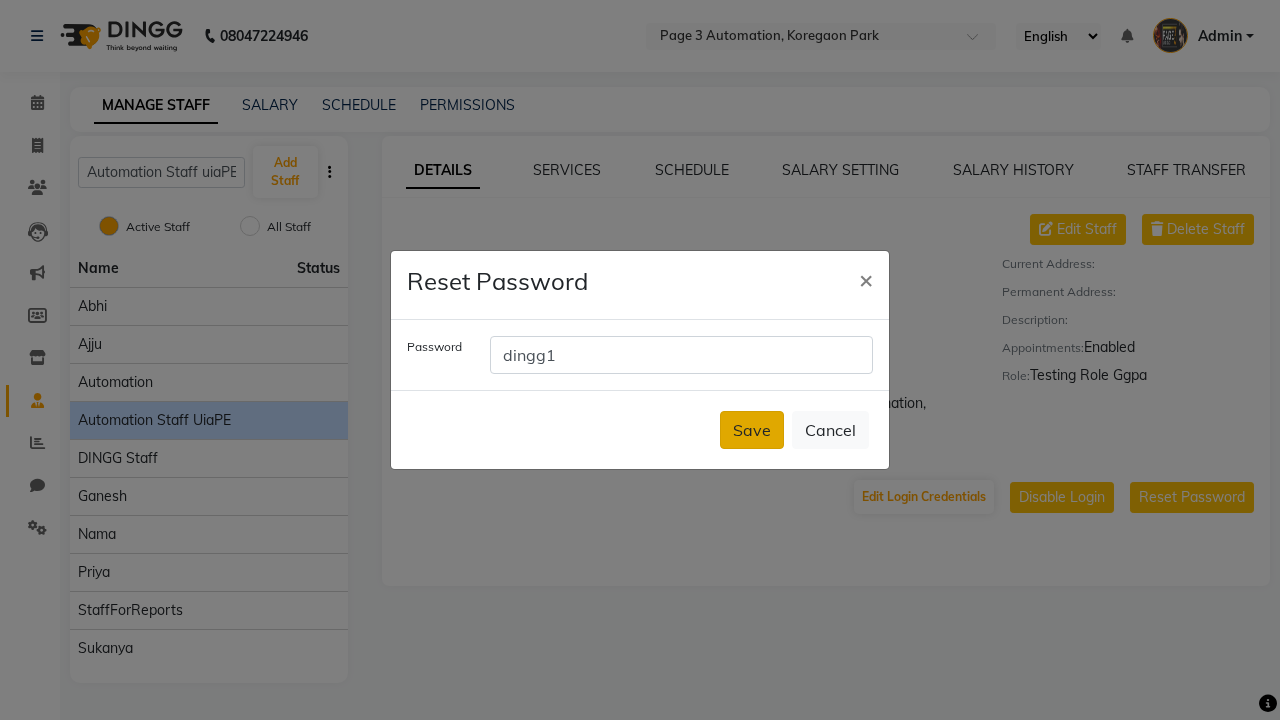 type on "dingg1" 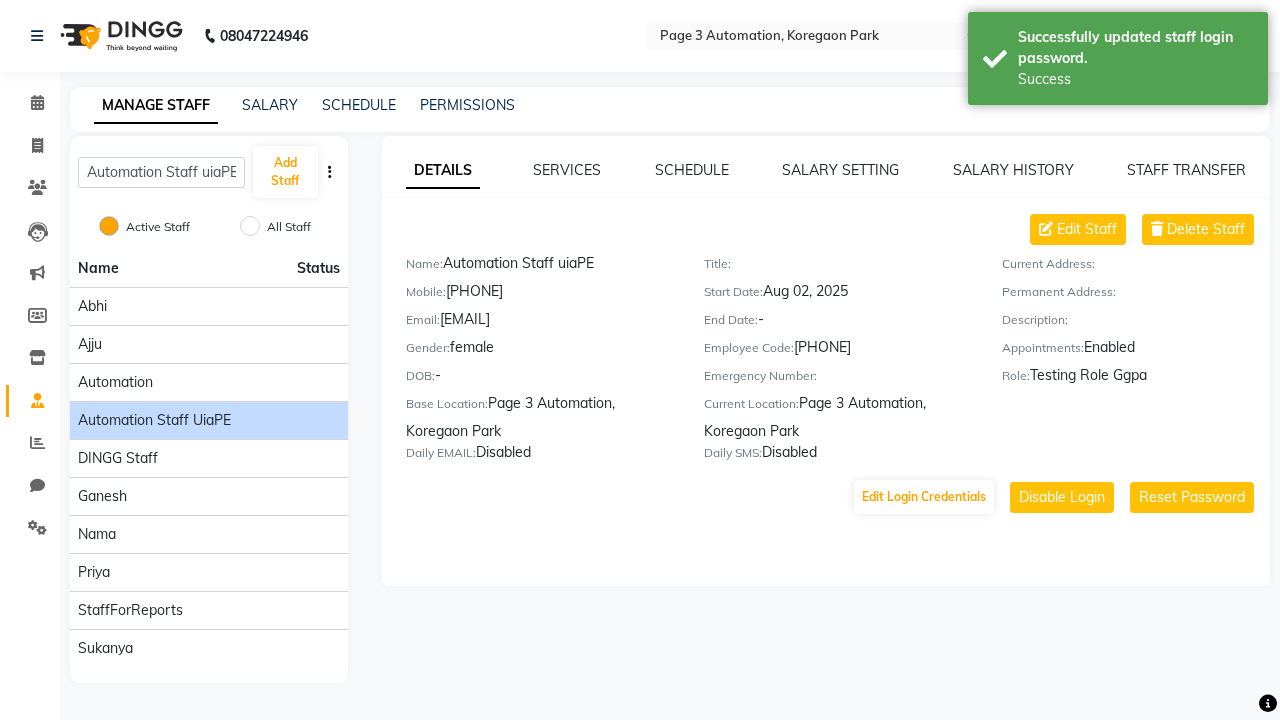 click on "Successfully updated staff login password." at bounding box center (1135, 48) 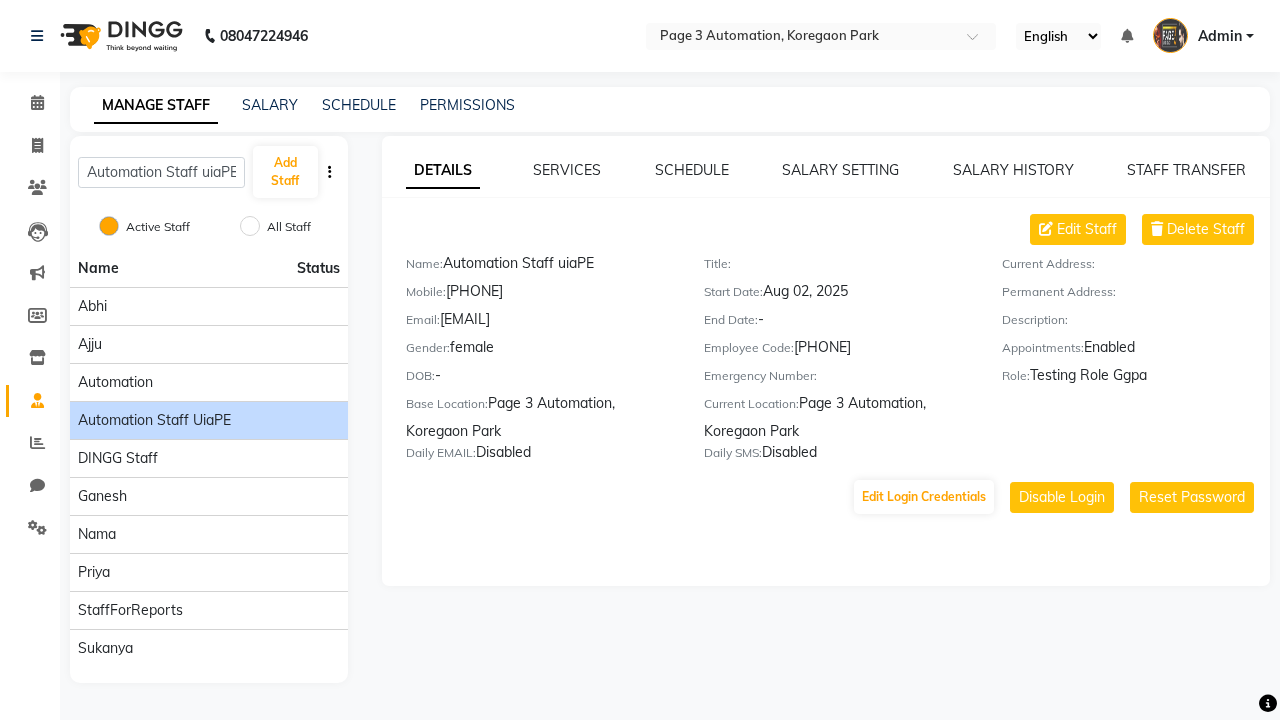 click on "DETAILS" 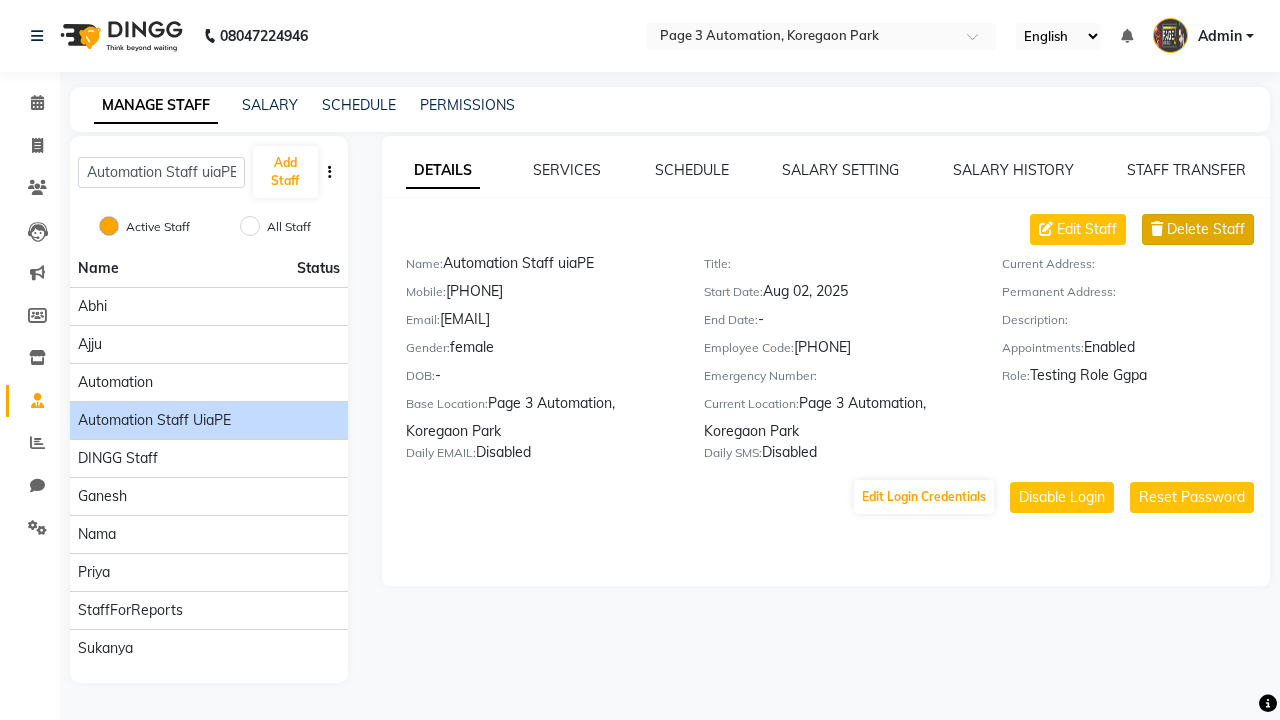 click on "Delete Staff" 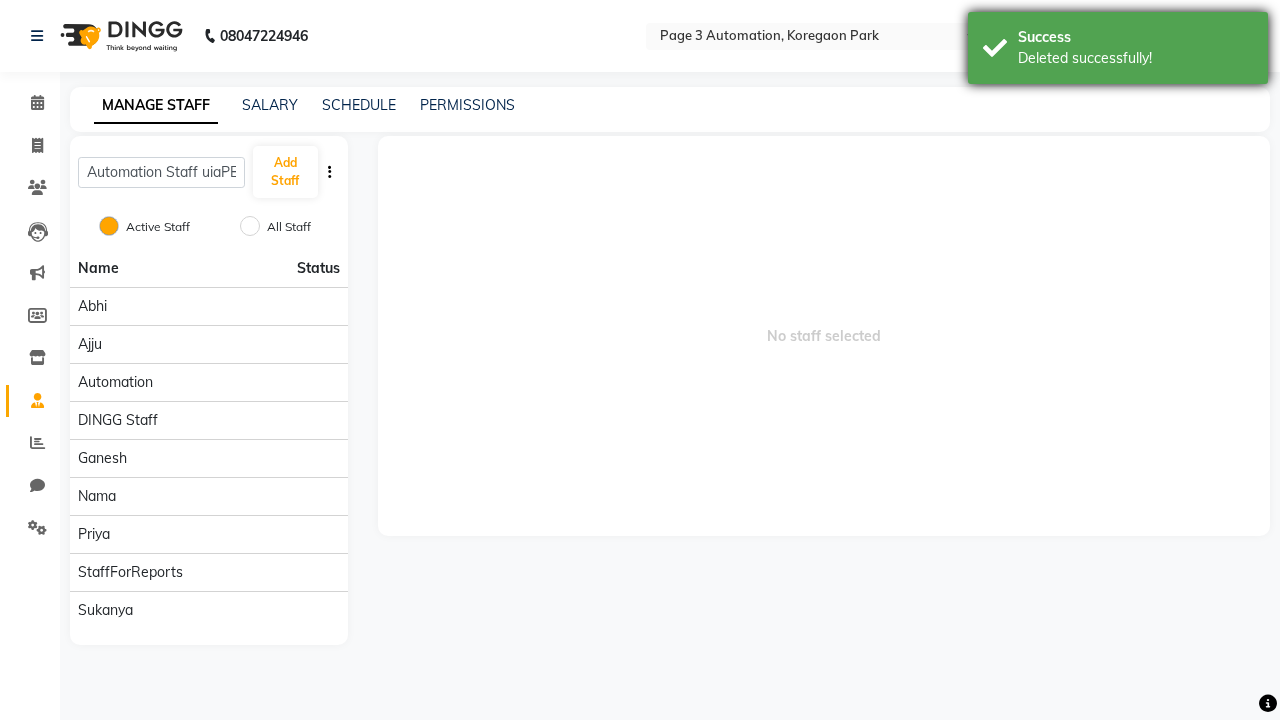 click on "Deleted successfully!" at bounding box center [1135, 58] 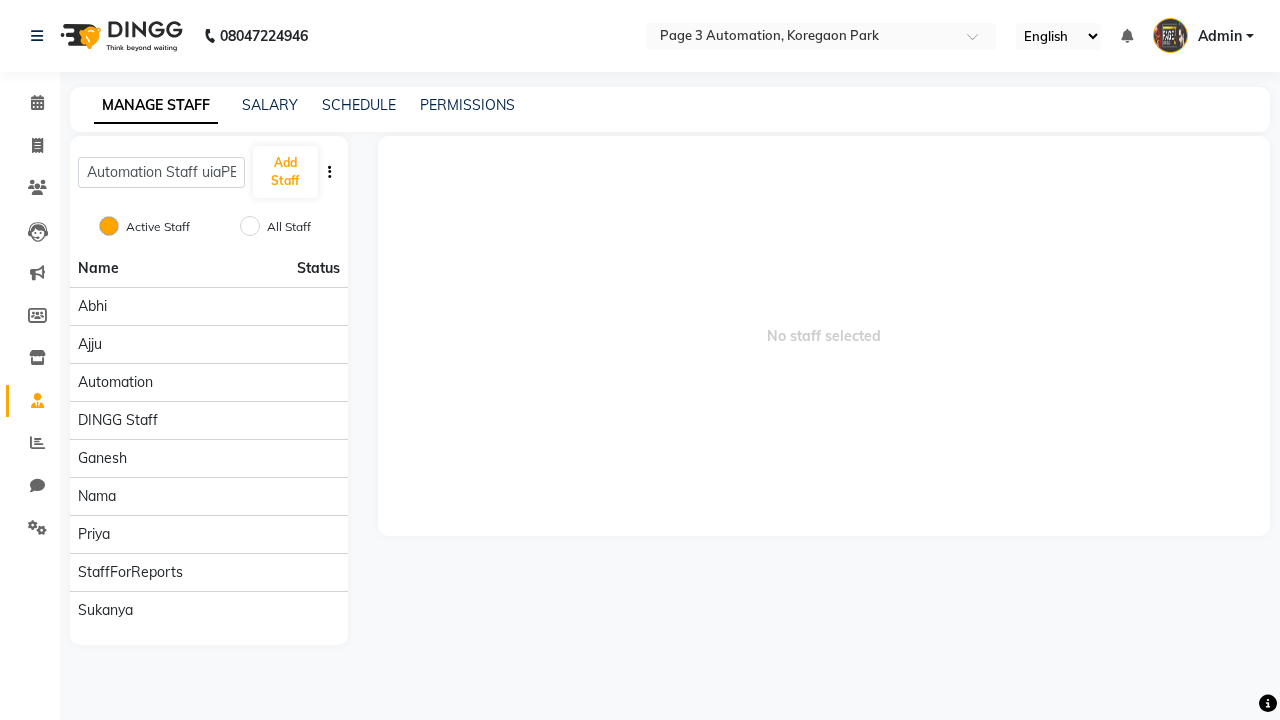 click on "Admin" at bounding box center (1220, 36) 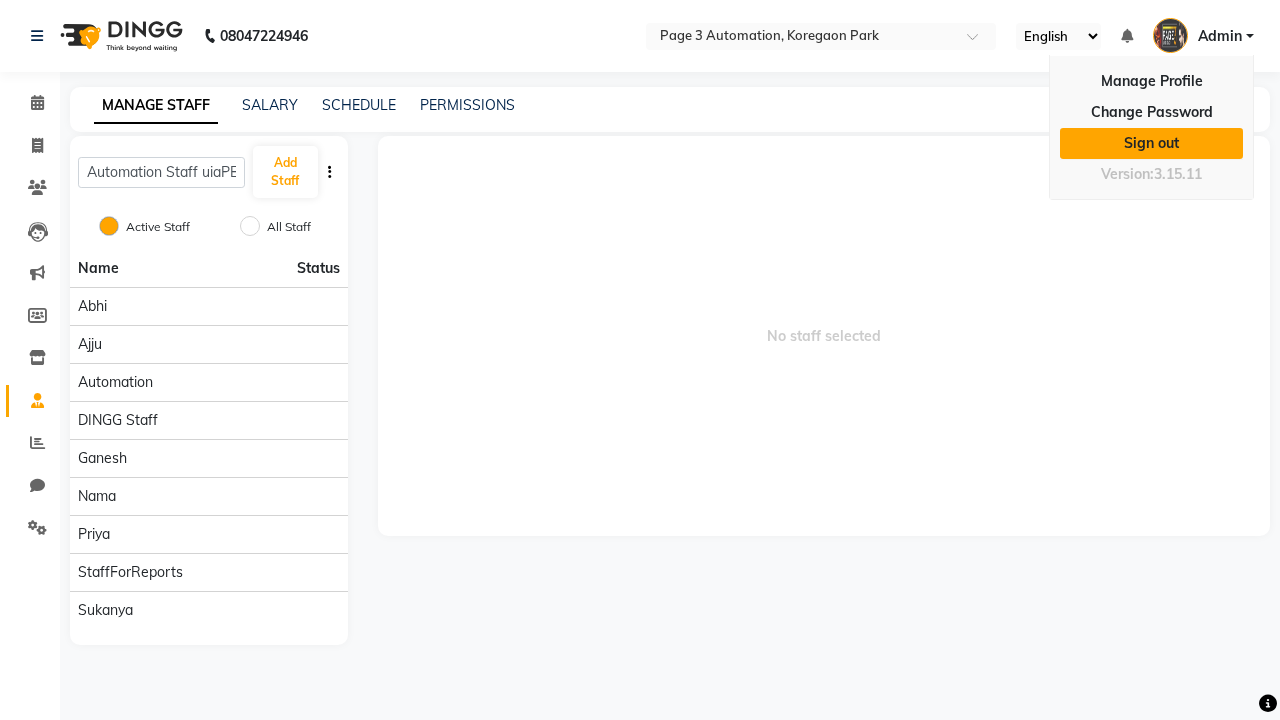 click on "Sign out" at bounding box center (1151, 143) 